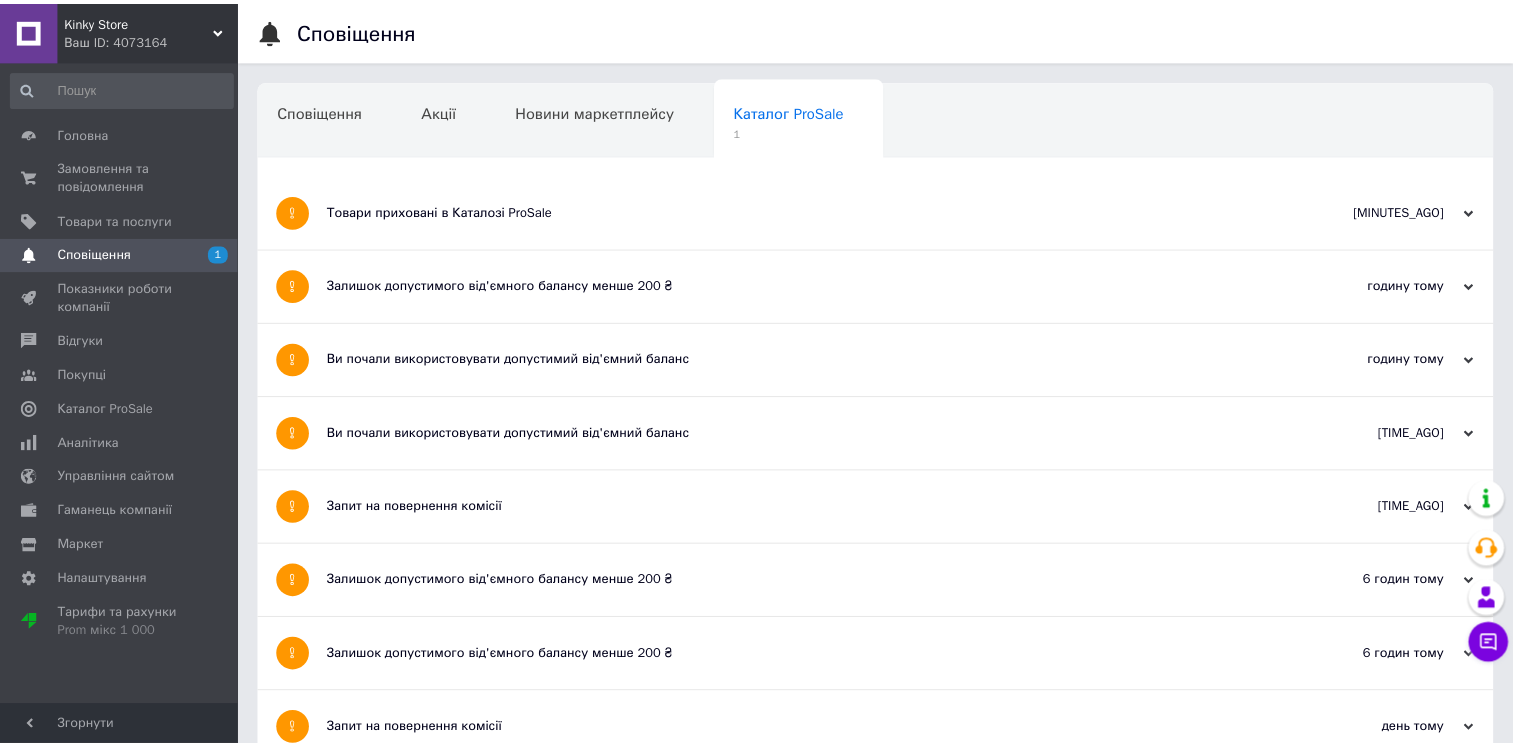 scroll, scrollTop: 0, scrollLeft: 0, axis: both 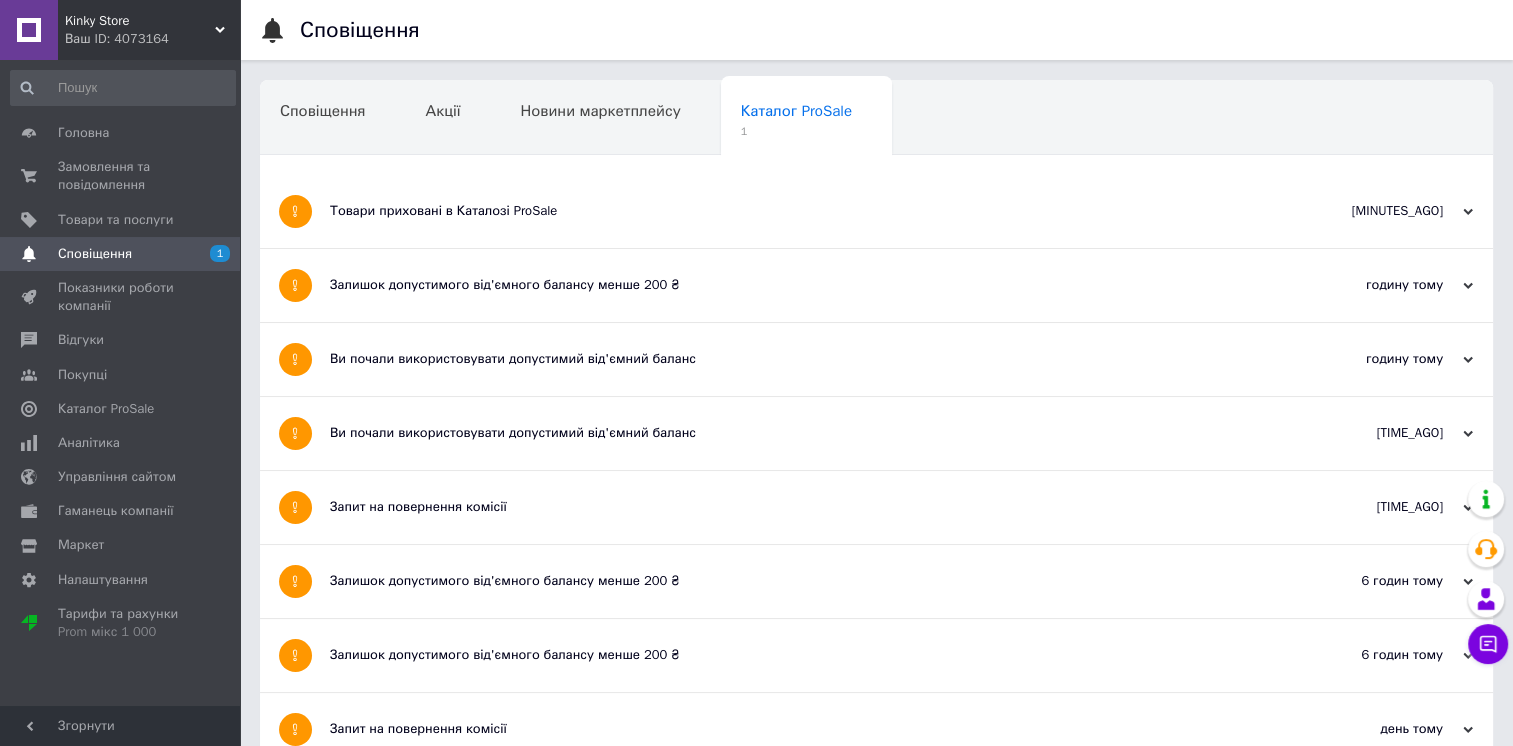 click on "Товари приховані в Каталозі ProSale" at bounding box center (801, 211) 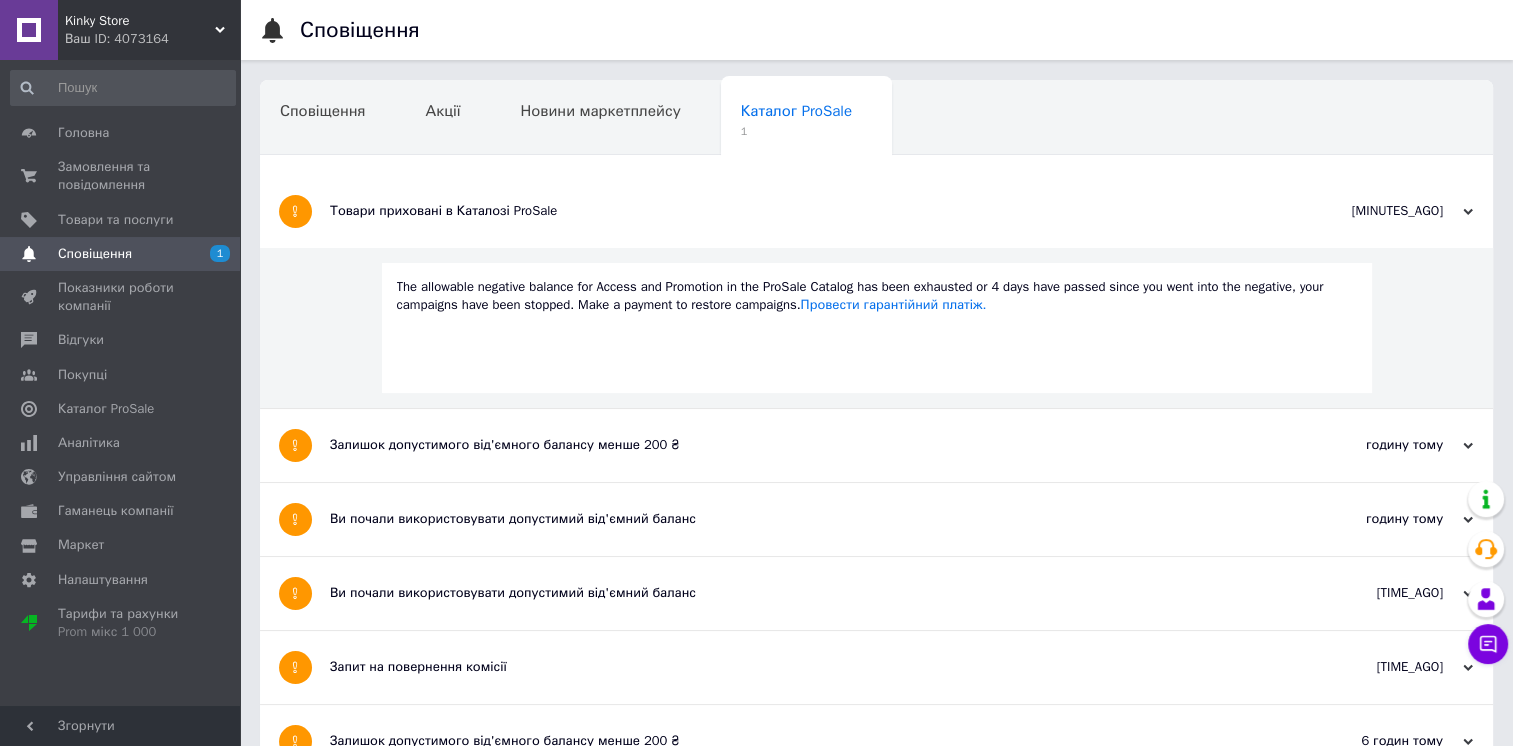 click on "Товари приховані в Каталозі ProSale" at bounding box center (801, 211) 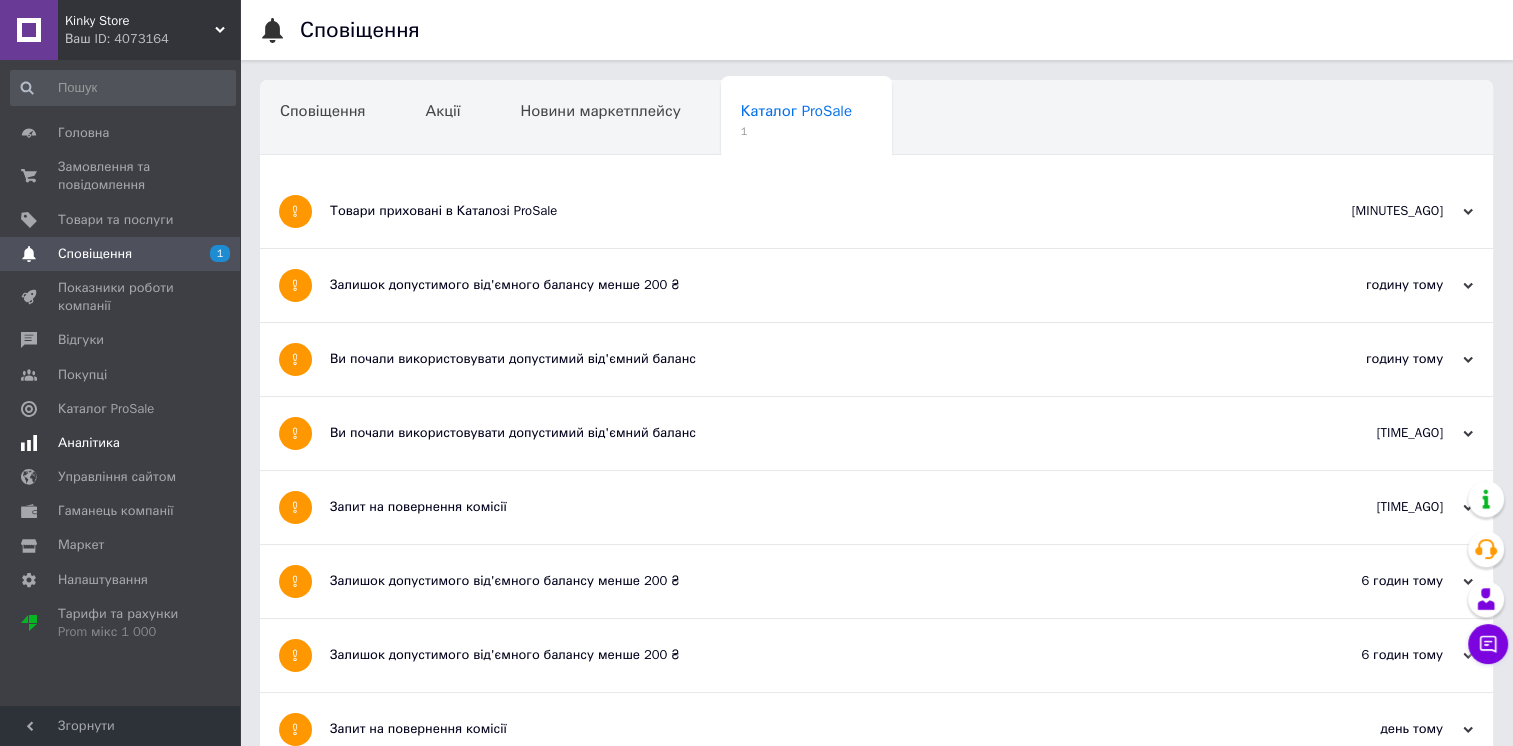 click on "Аналітика" at bounding box center (89, 443) 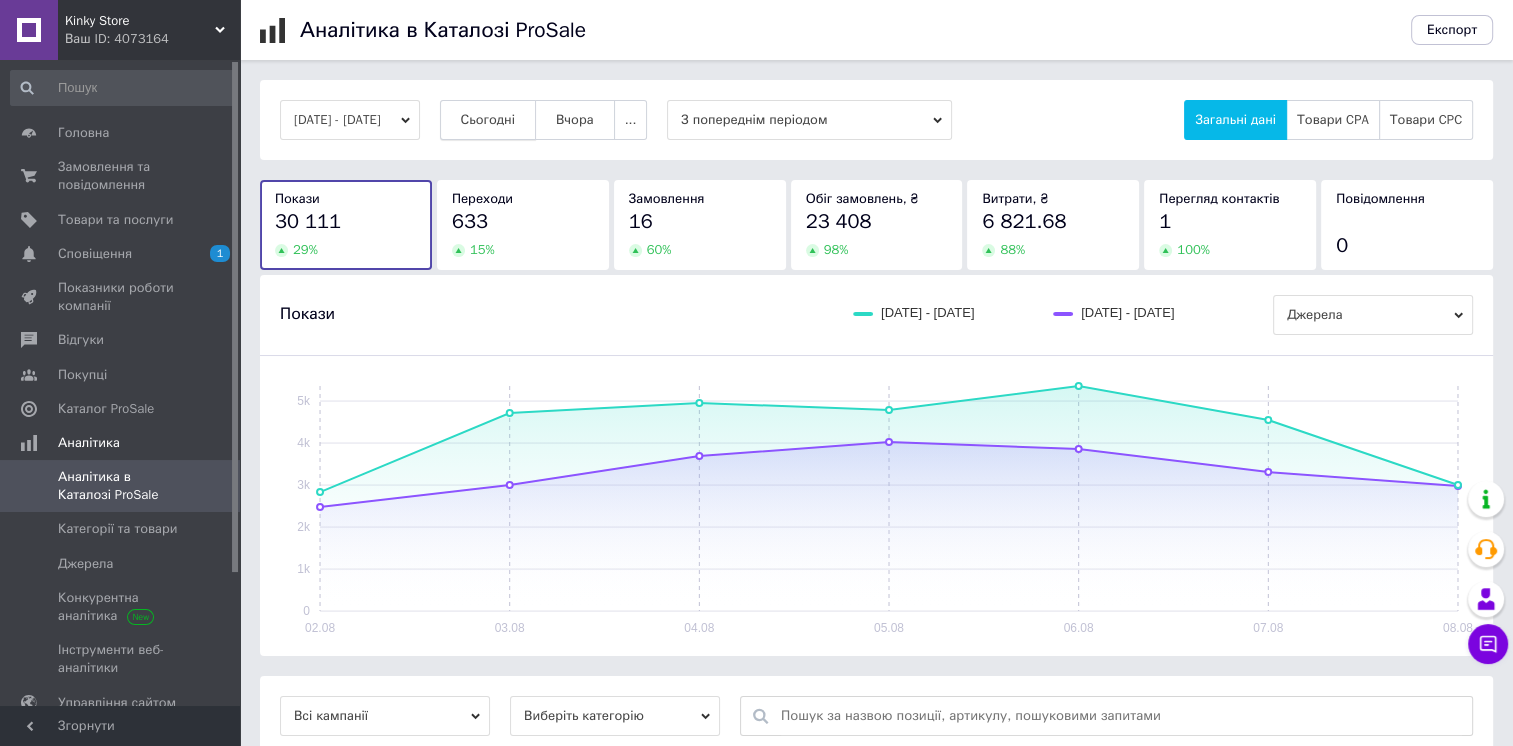 click on "Сьогодні" at bounding box center (488, 120) 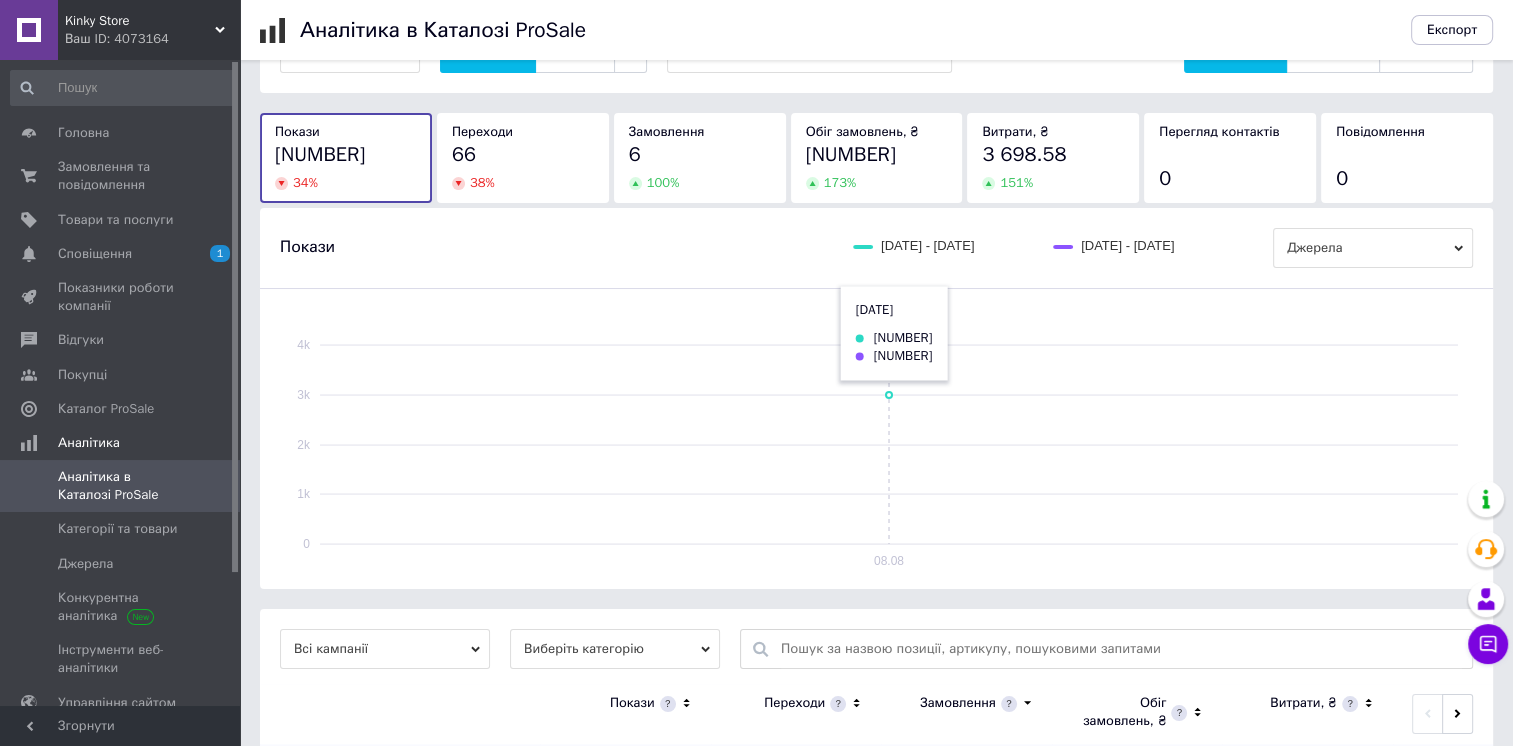 scroll, scrollTop: 0, scrollLeft: 0, axis: both 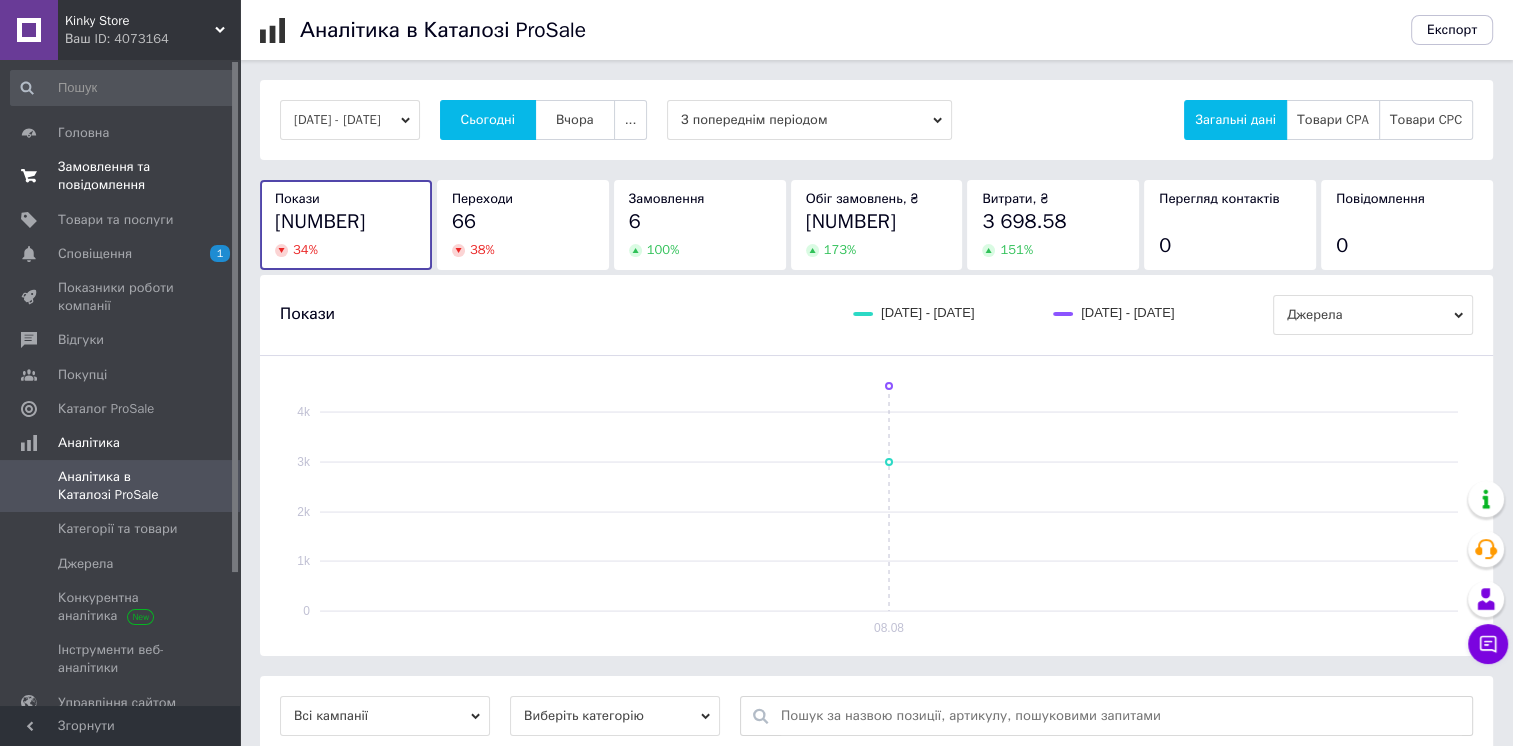click on "Замовлення та повідомлення" at bounding box center [121, 176] 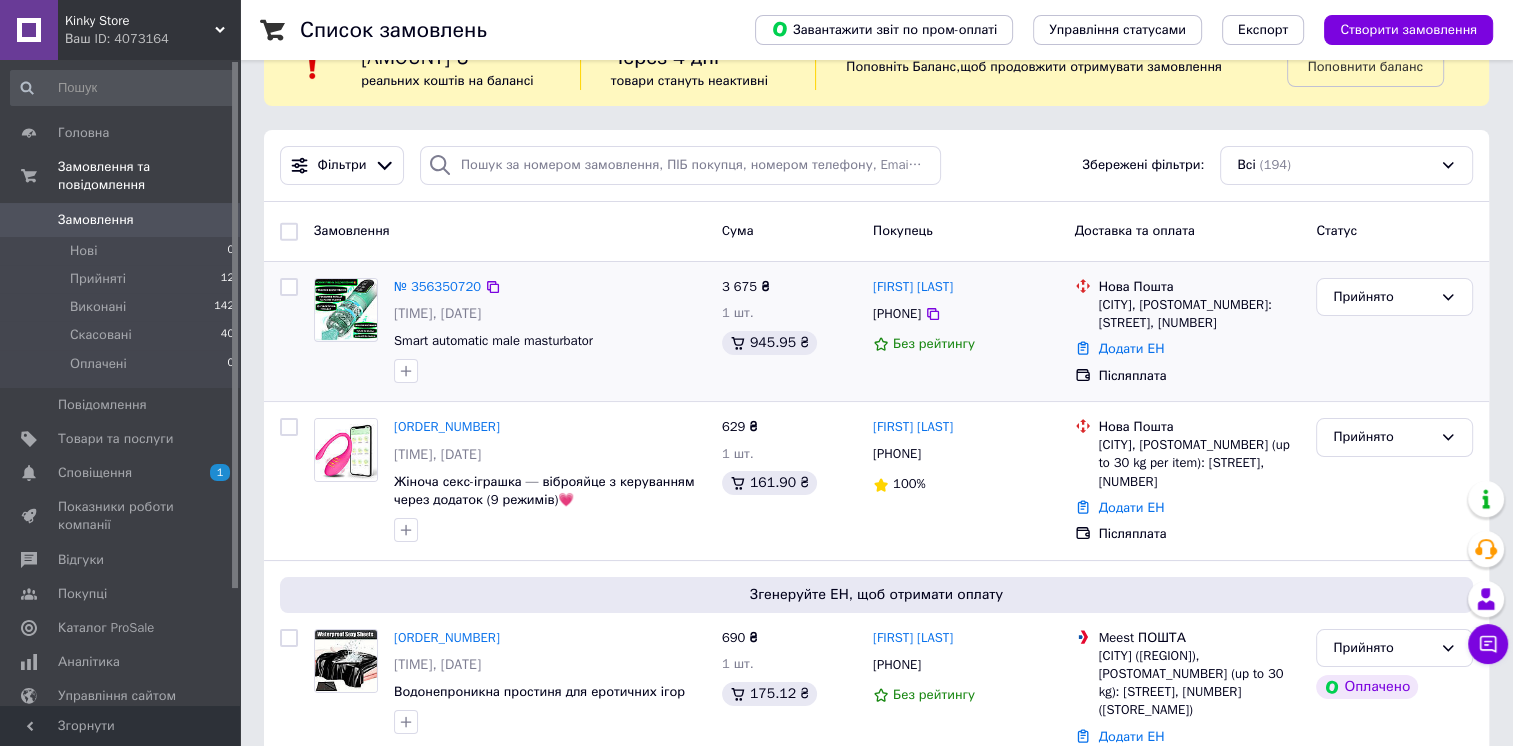 scroll, scrollTop: 0, scrollLeft: 0, axis: both 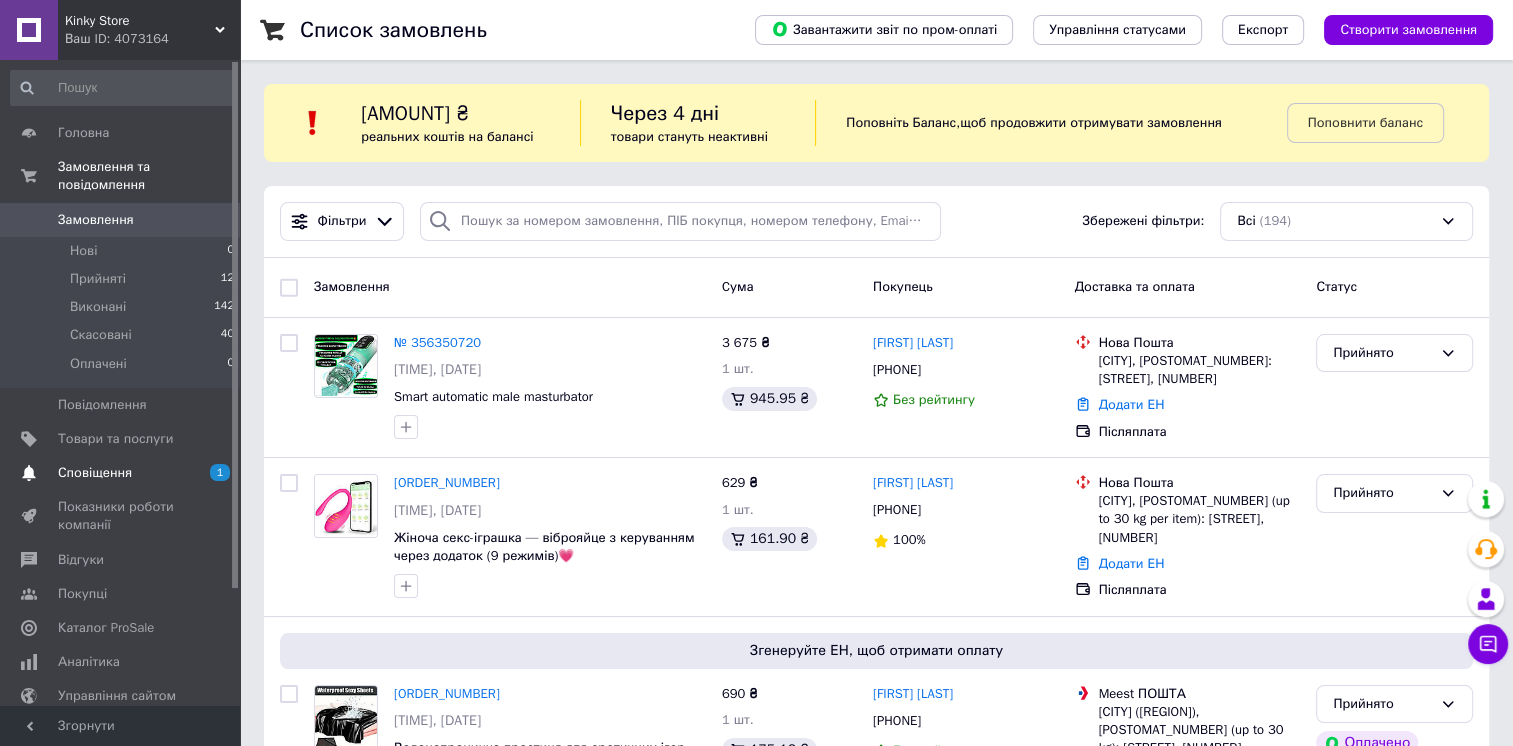 click on "Сповіщення" at bounding box center [95, 473] 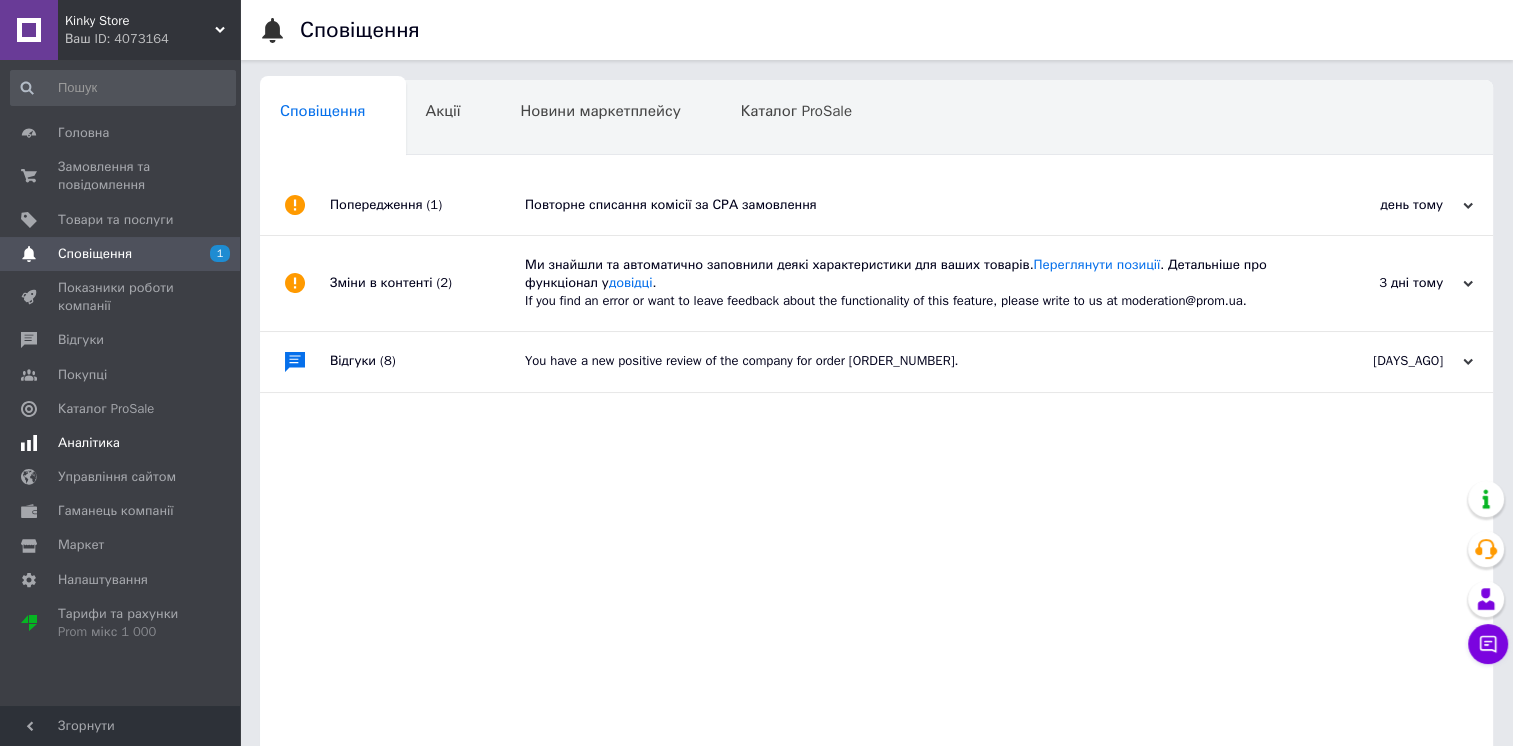 click on "Аналітика" at bounding box center (89, 443) 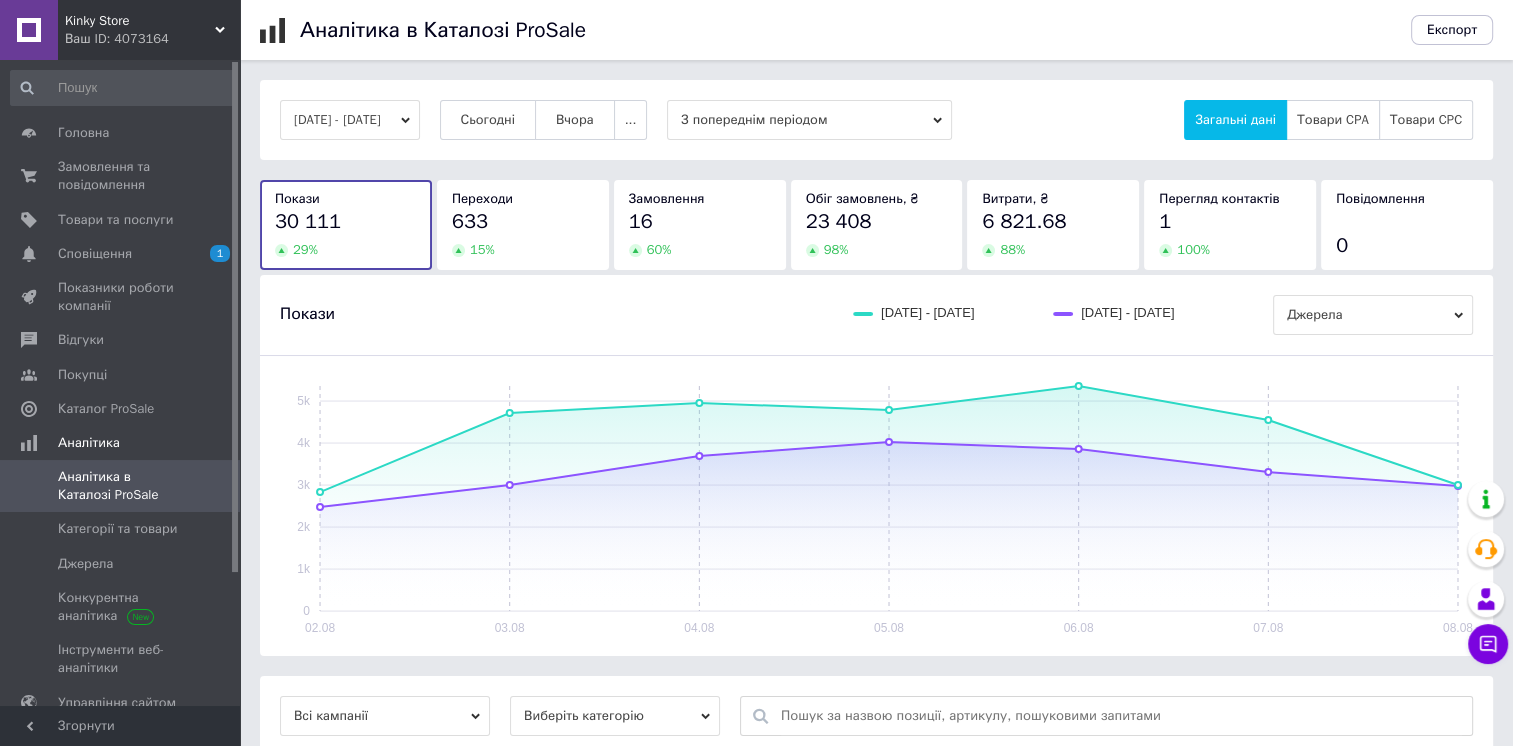 click on "[DATE] - [DATE] Today Yesterday ... With the previous period General data CPA goods CPC goods" at bounding box center (876, 120) 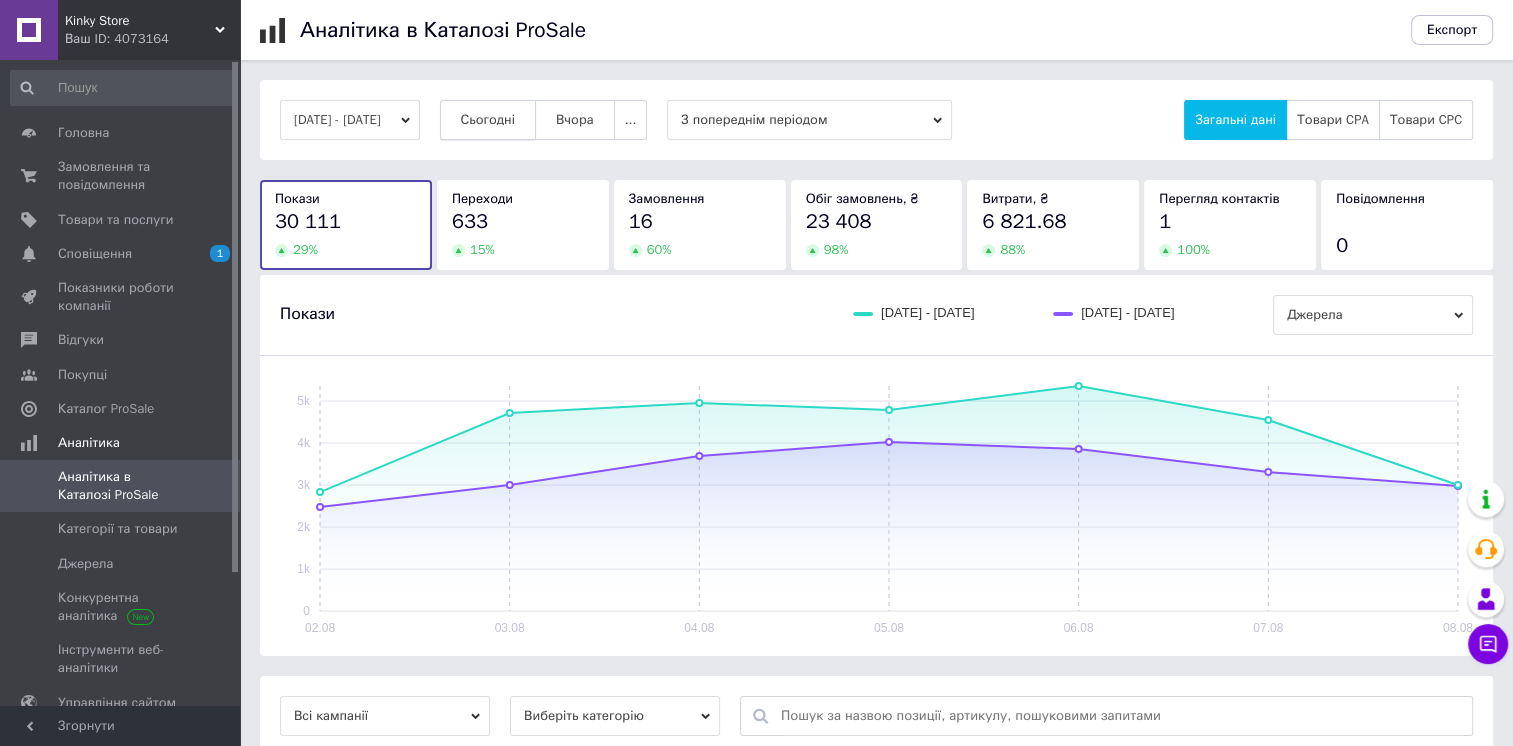 click on "Сьогодні" at bounding box center (488, 120) 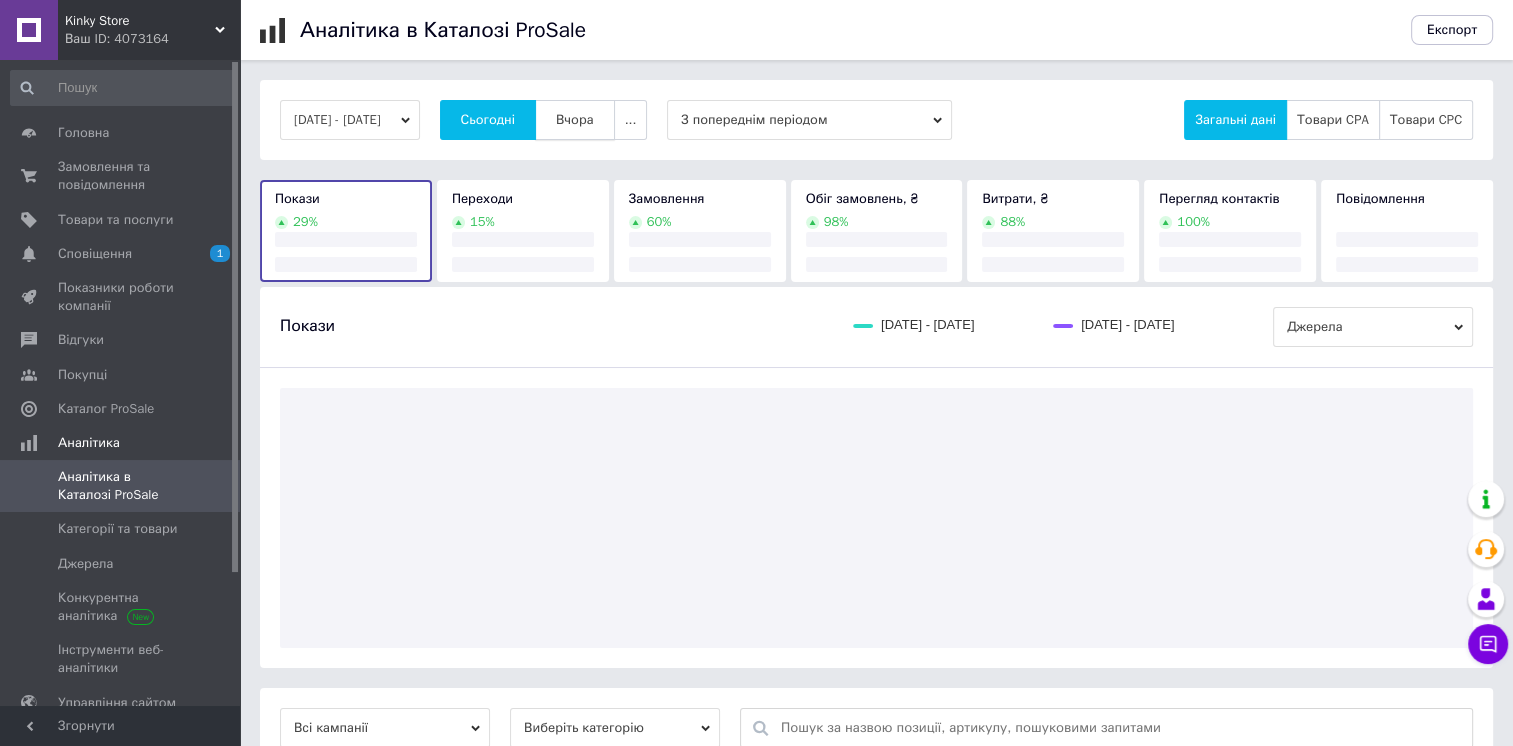 click on "Вчора" at bounding box center (575, 120) 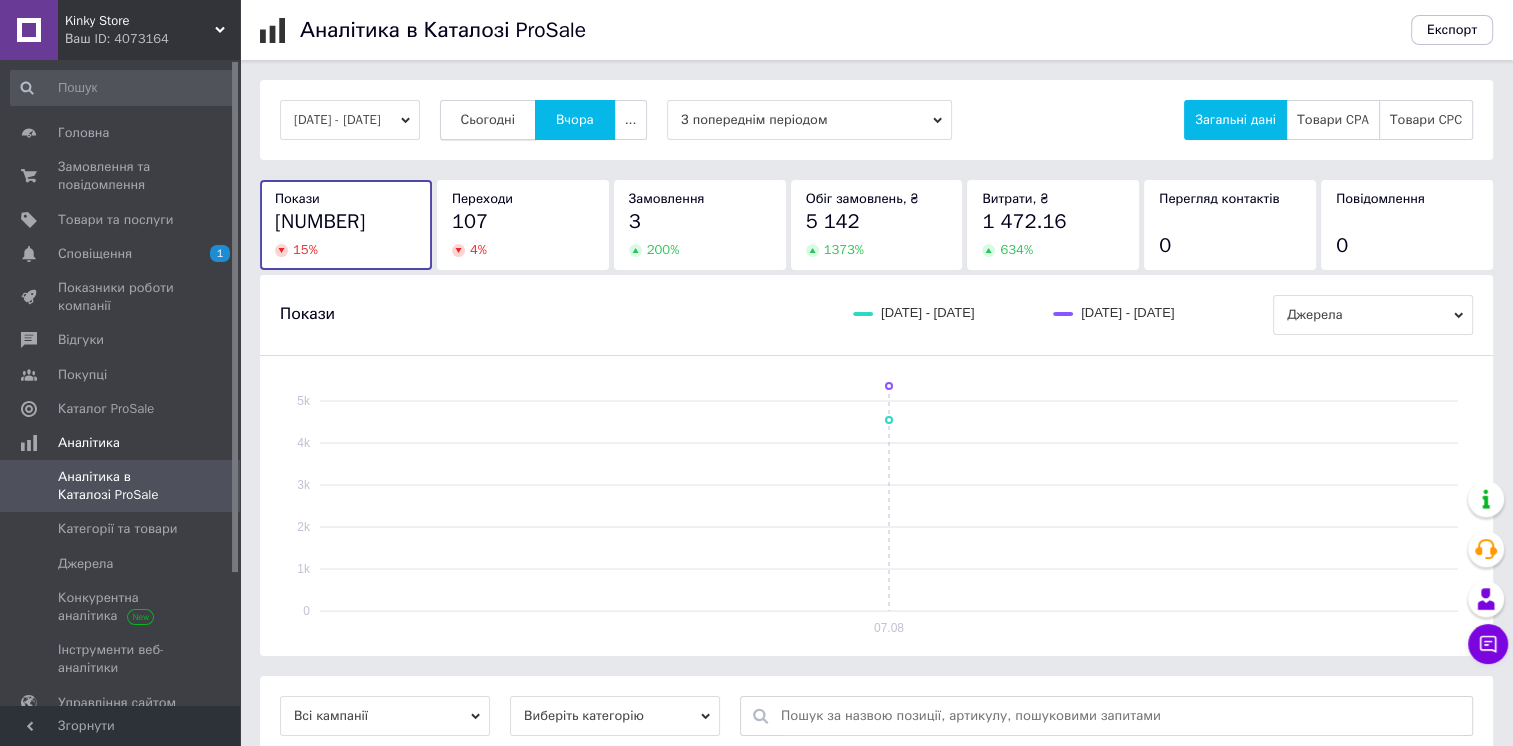 click on "Сьогодні" at bounding box center [488, 120] 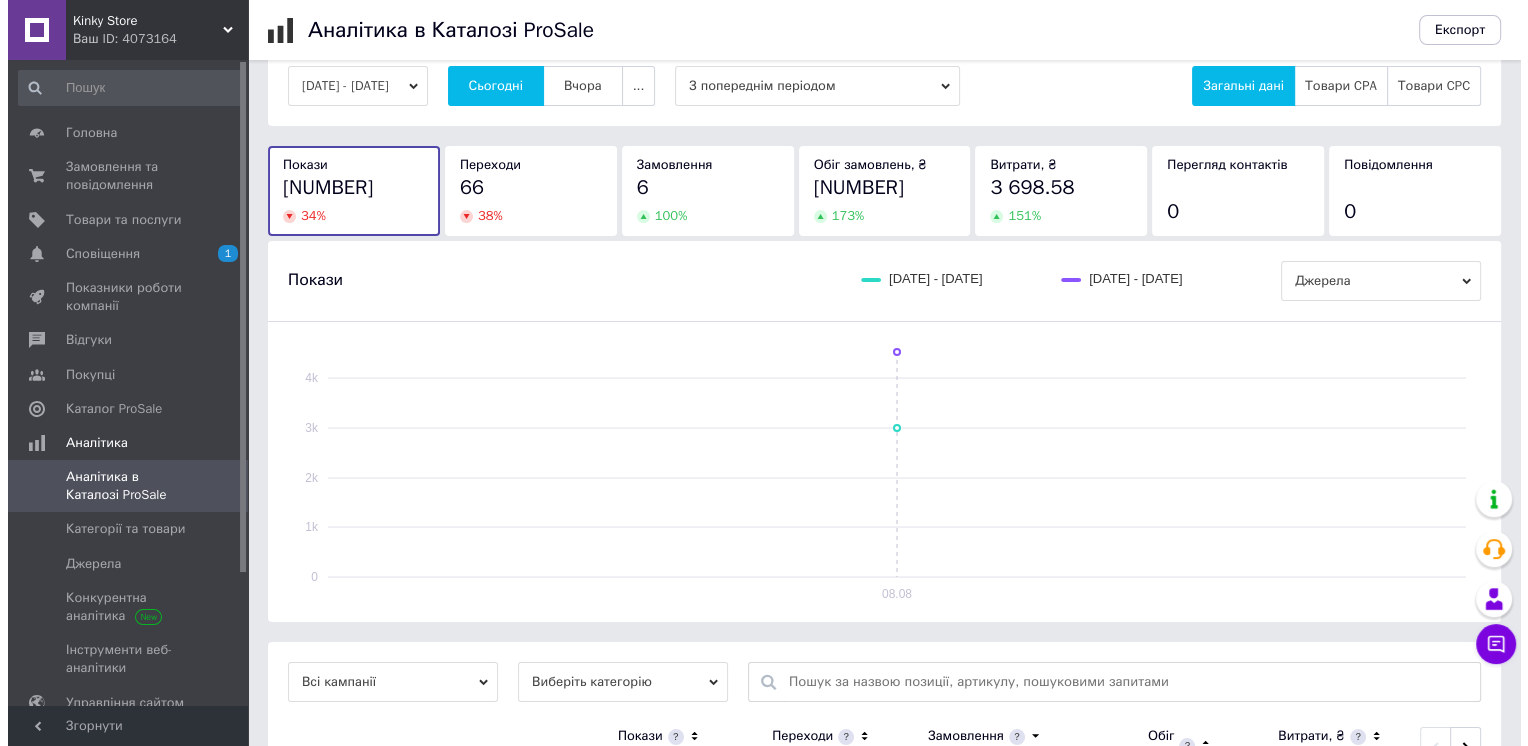 scroll, scrollTop: 0, scrollLeft: 0, axis: both 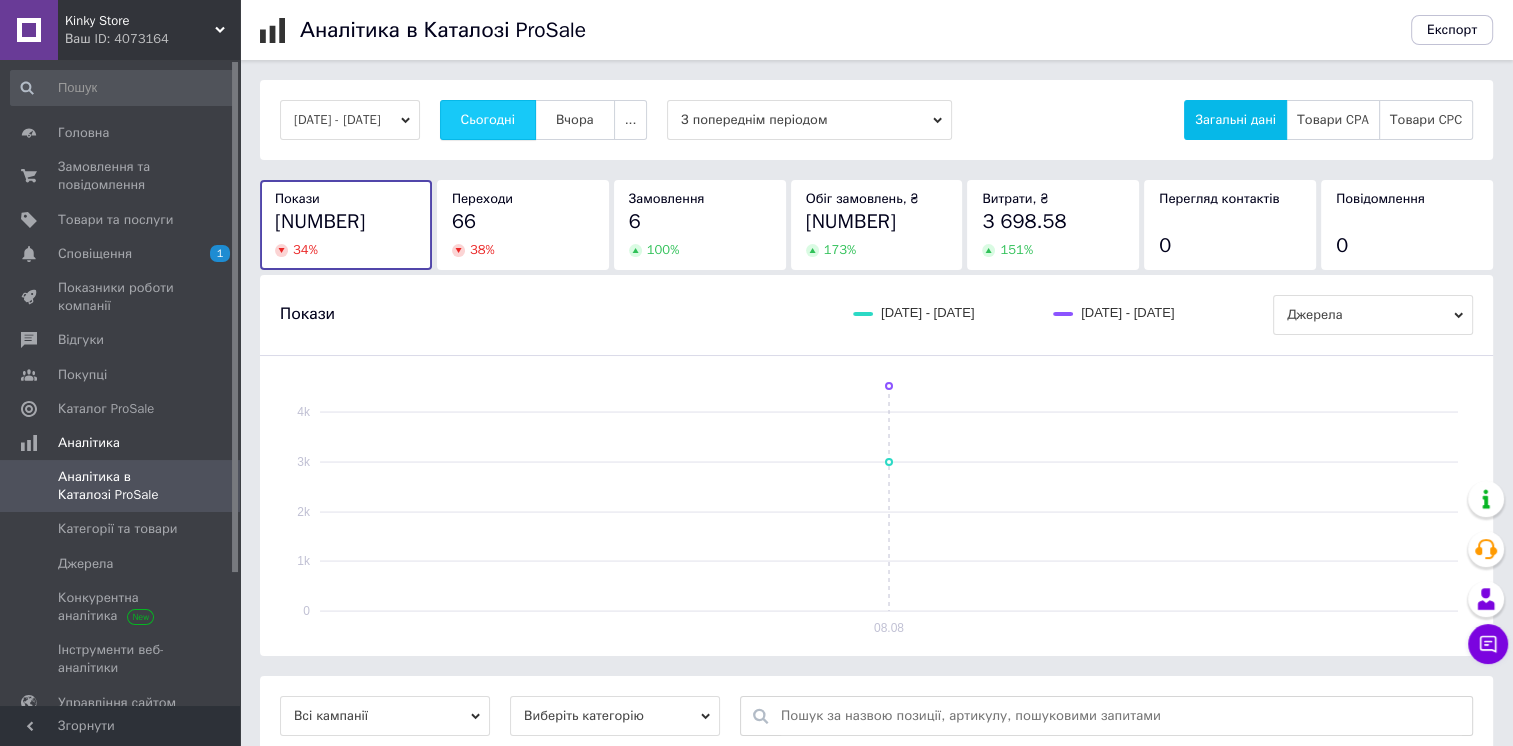 click on "Сьогодні" at bounding box center (488, 120) 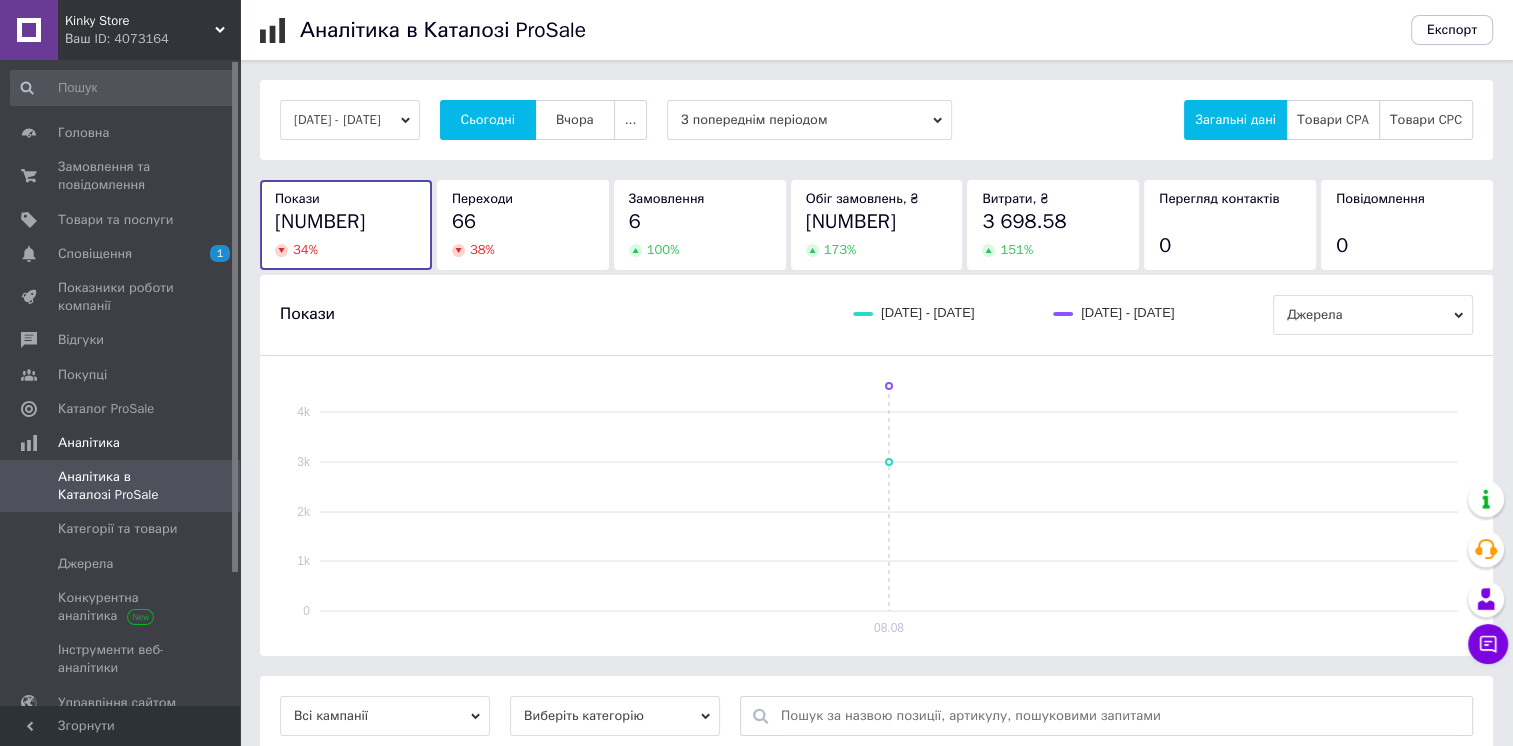 click on "Kinky Store" at bounding box center [140, 21] 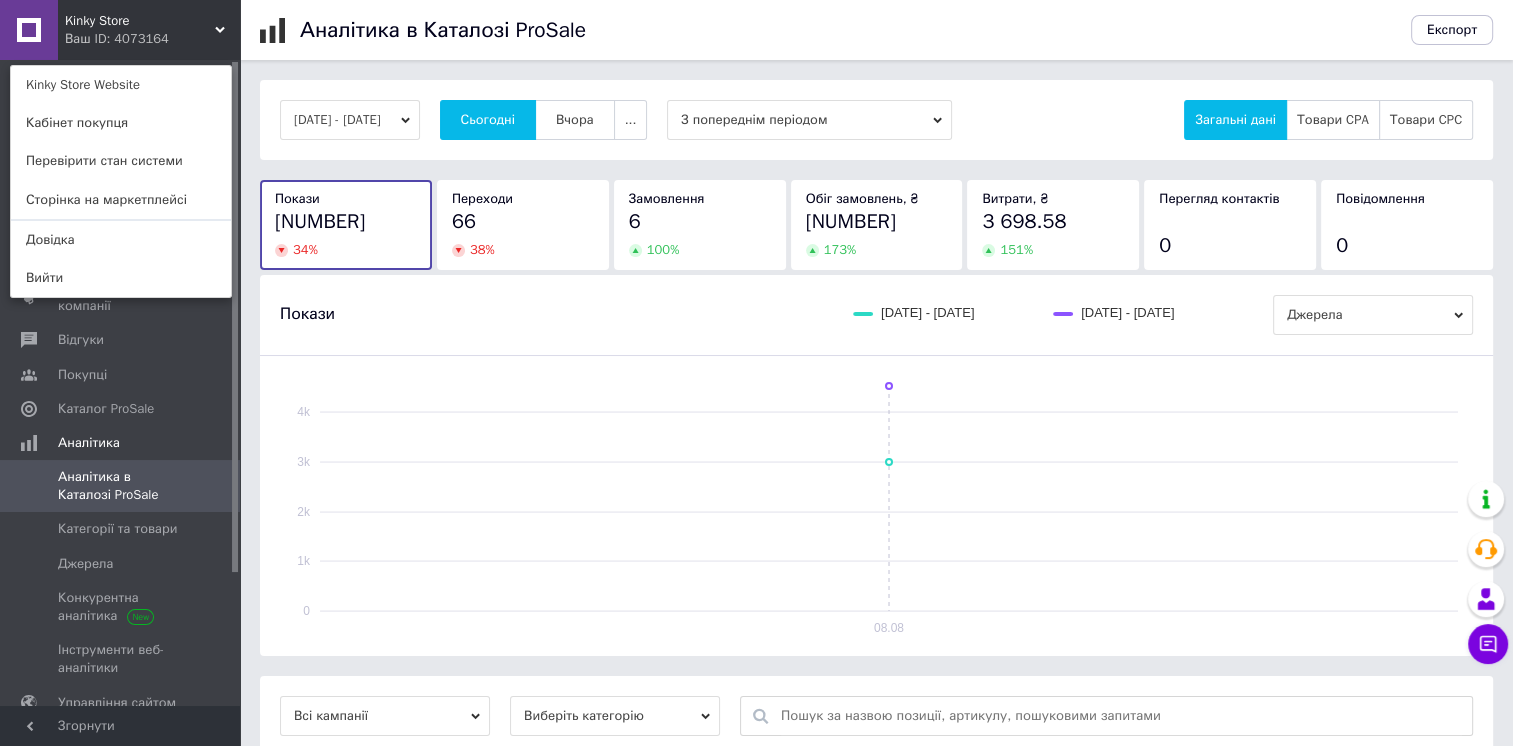 drag, startPoint x: 141, startPoint y: 196, endPoint x: 352, endPoint y: 114, distance: 226.37358 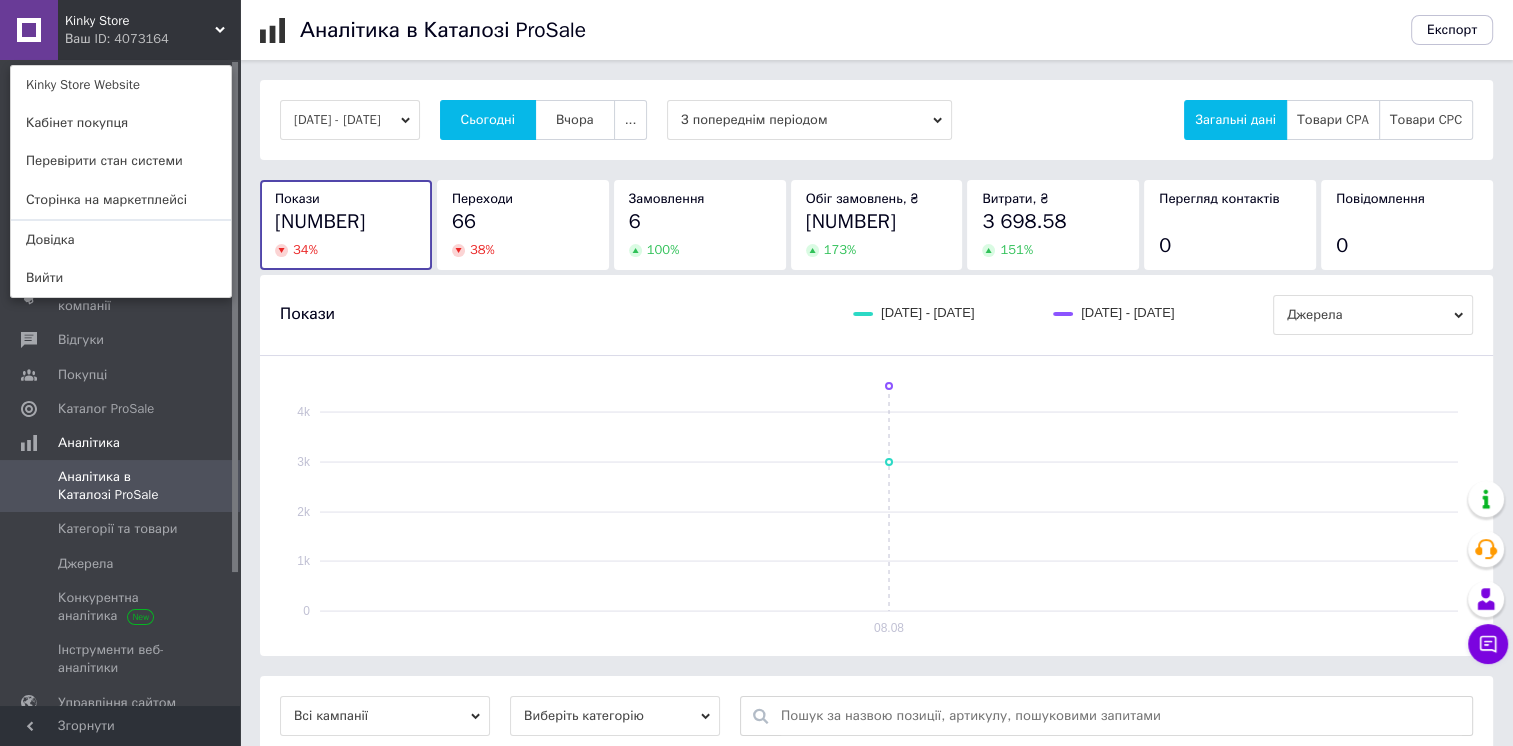 click on "Сторінка на маркетплейсі" at bounding box center [121, 200] 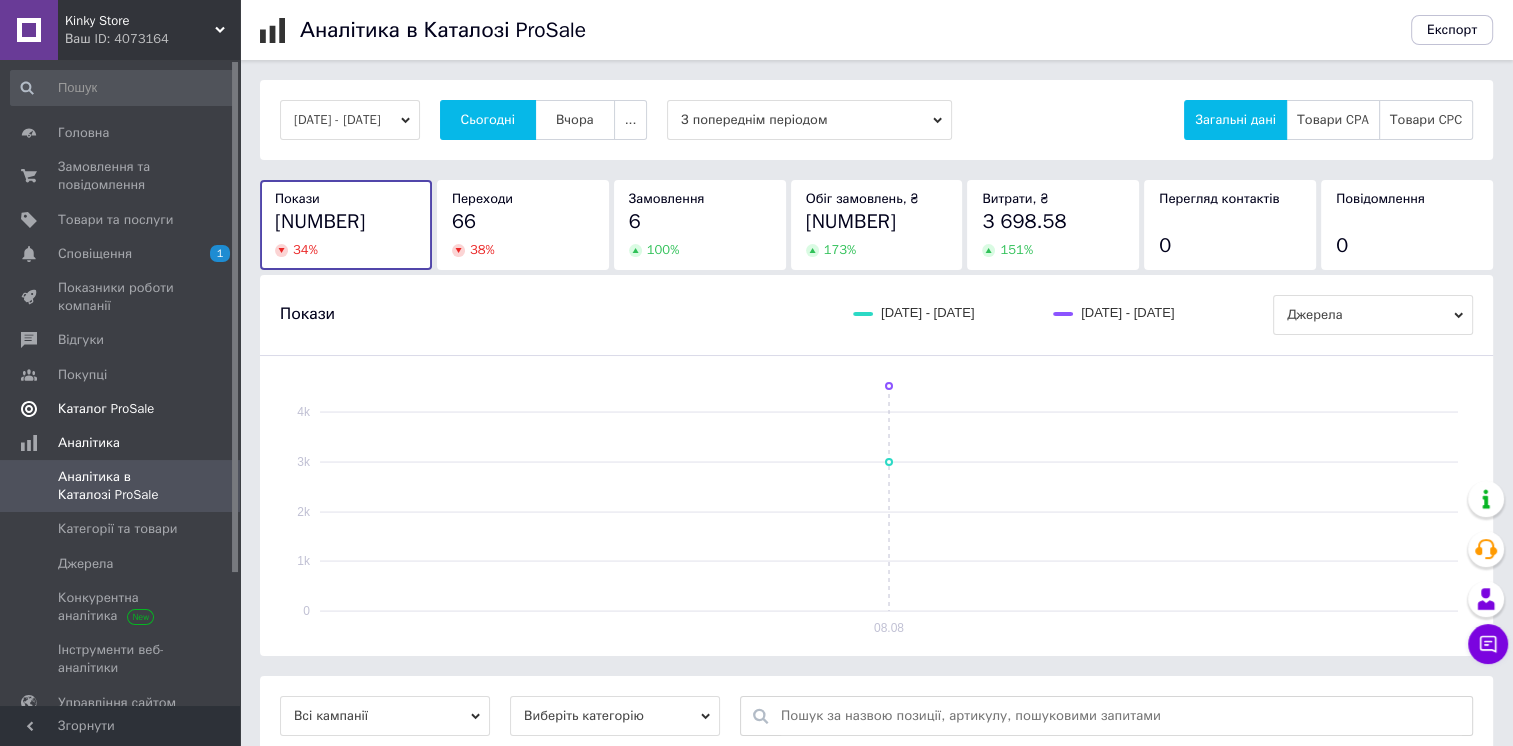 click on "Каталог ProSale" at bounding box center (106, 409) 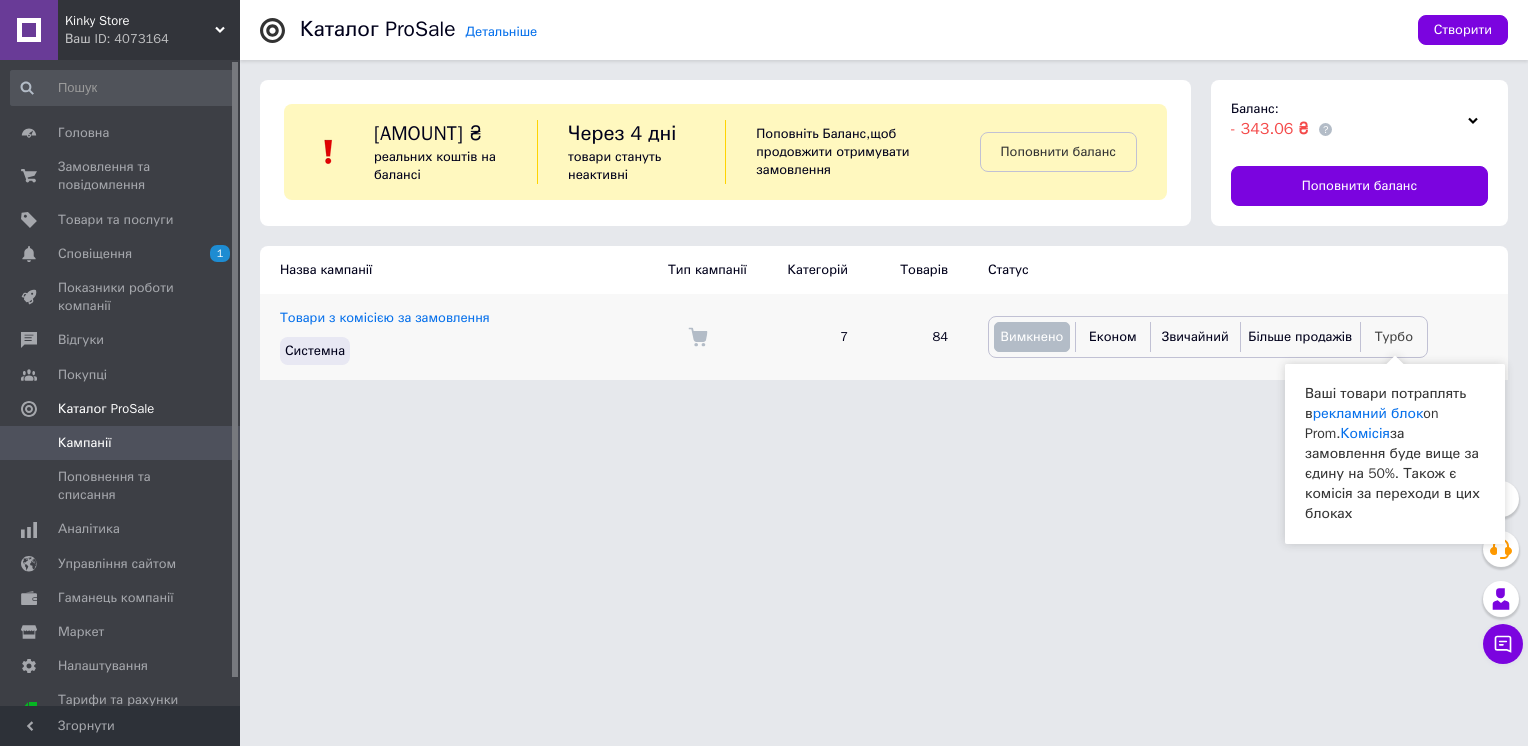 click on "Турбо" at bounding box center (1394, 337) 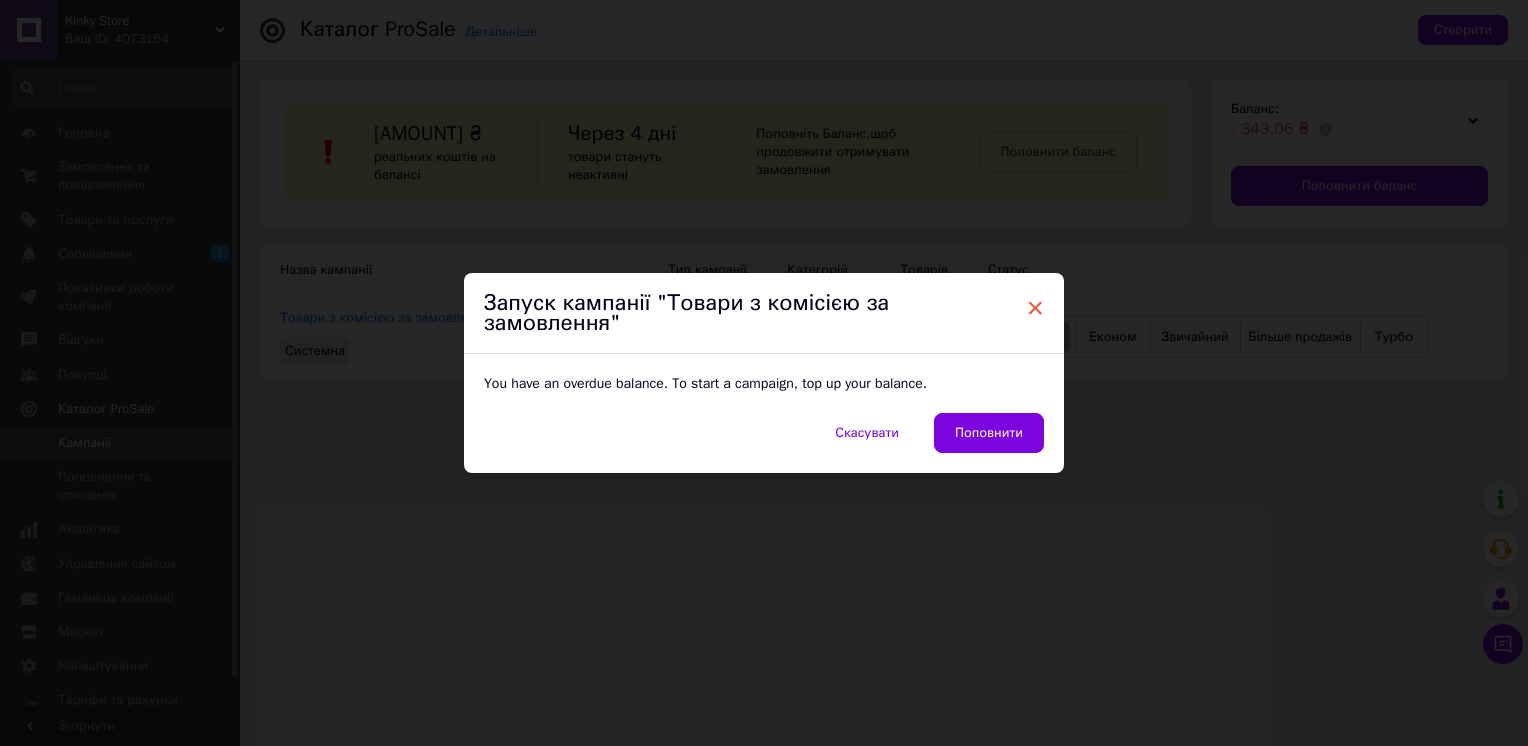 click on "×" at bounding box center [1035, 308] 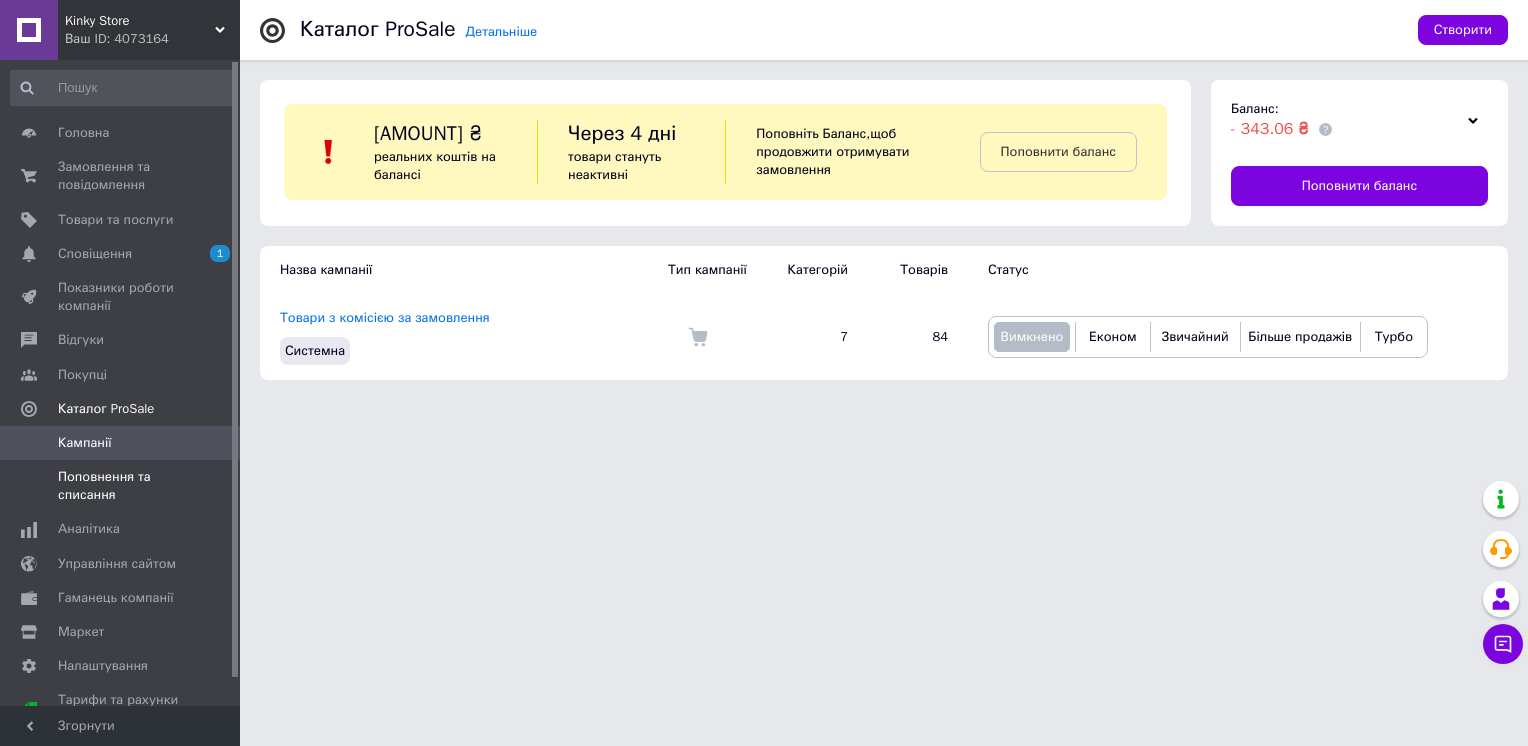 click on "Поповнення та списання" at bounding box center [121, 486] 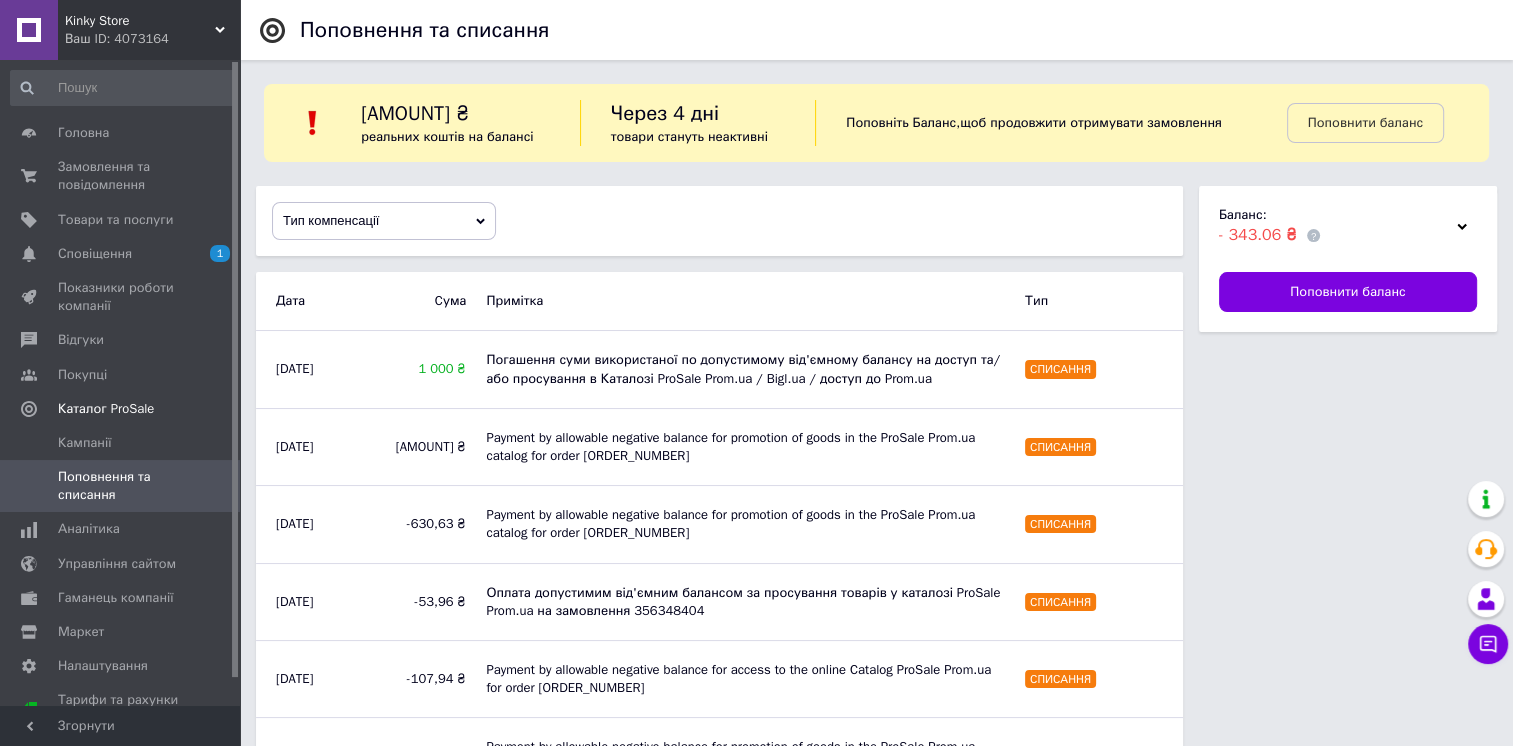 click on "Ваш ID: 4073164" at bounding box center (152, 39) 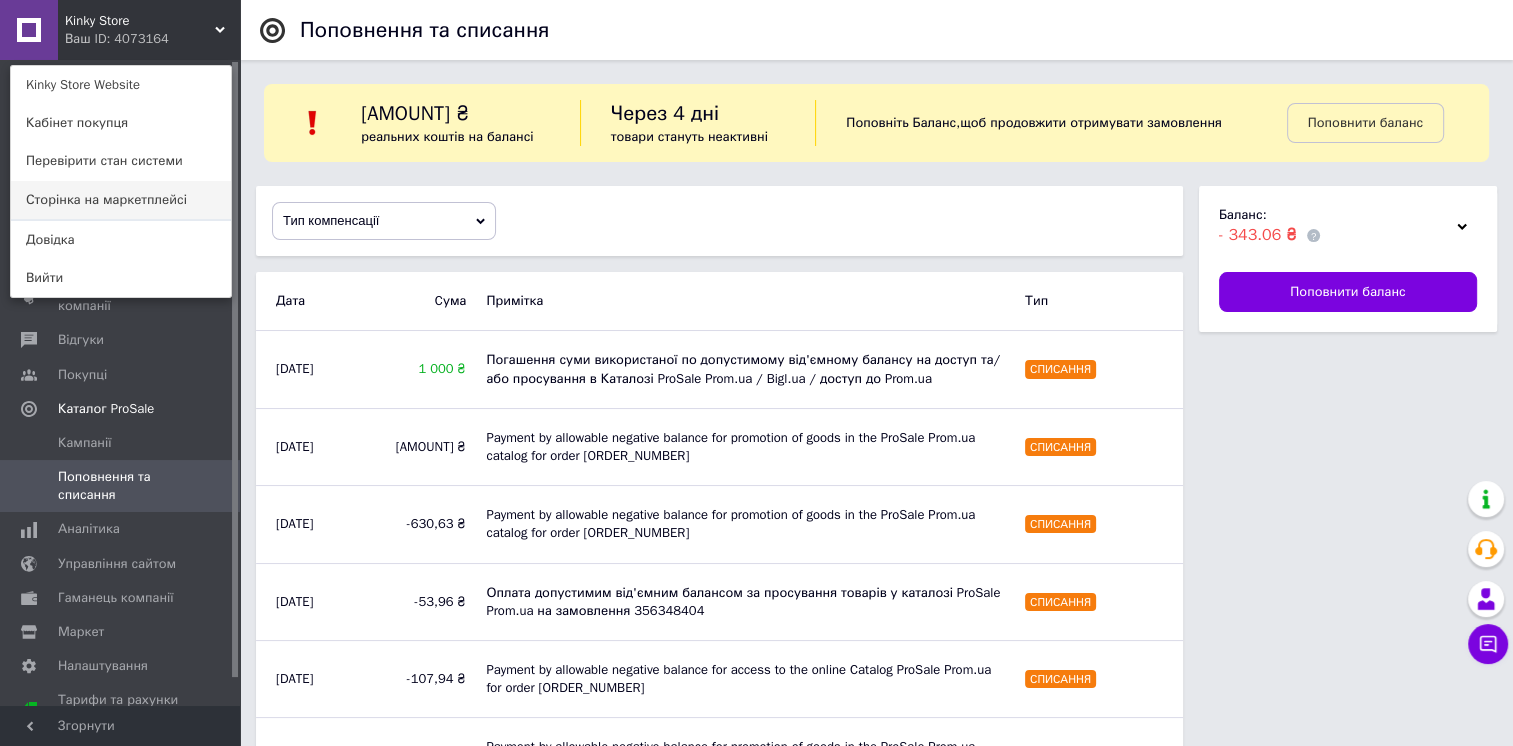 click on "Сторінка на маркетплейсі" at bounding box center (121, 200) 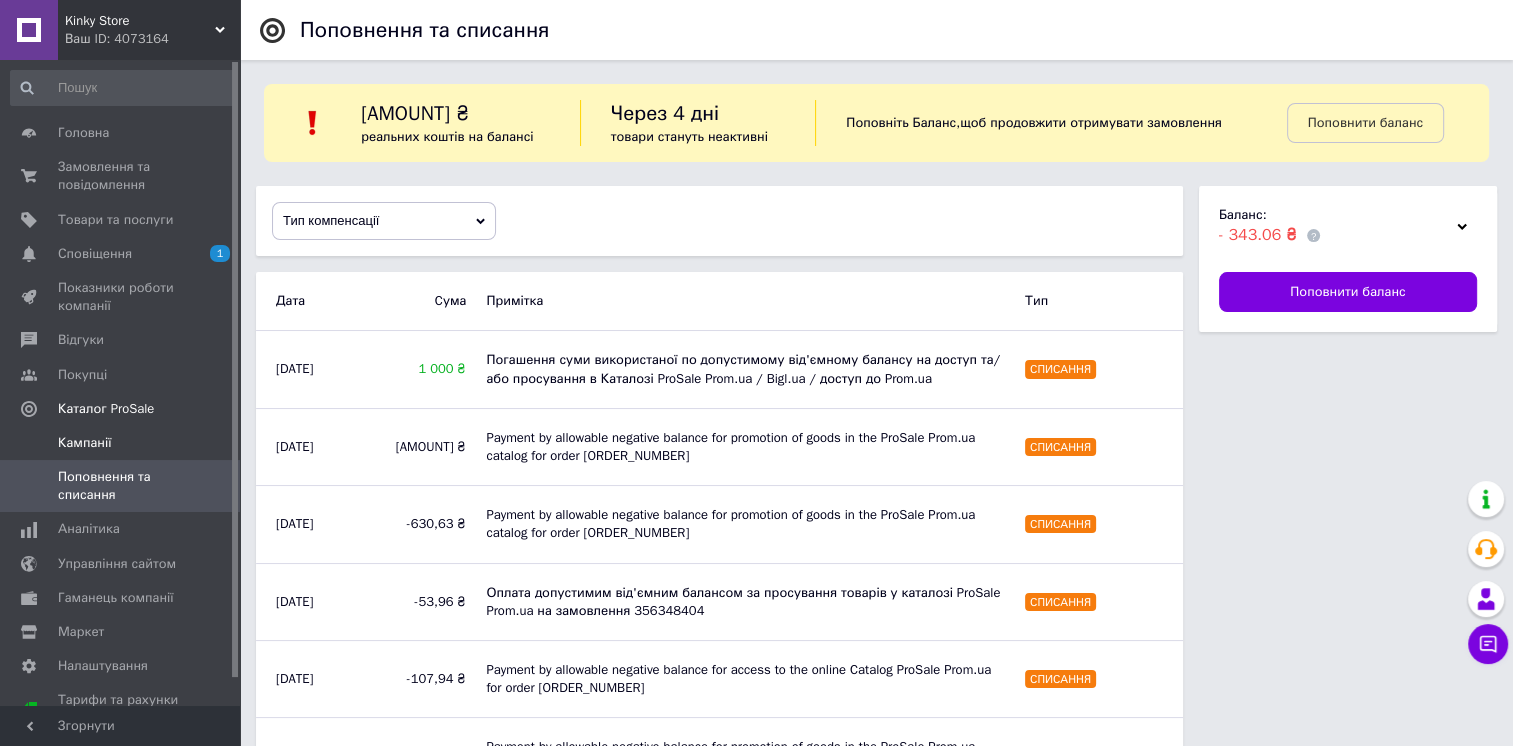 click on "Кампанії" at bounding box center [84, 443] 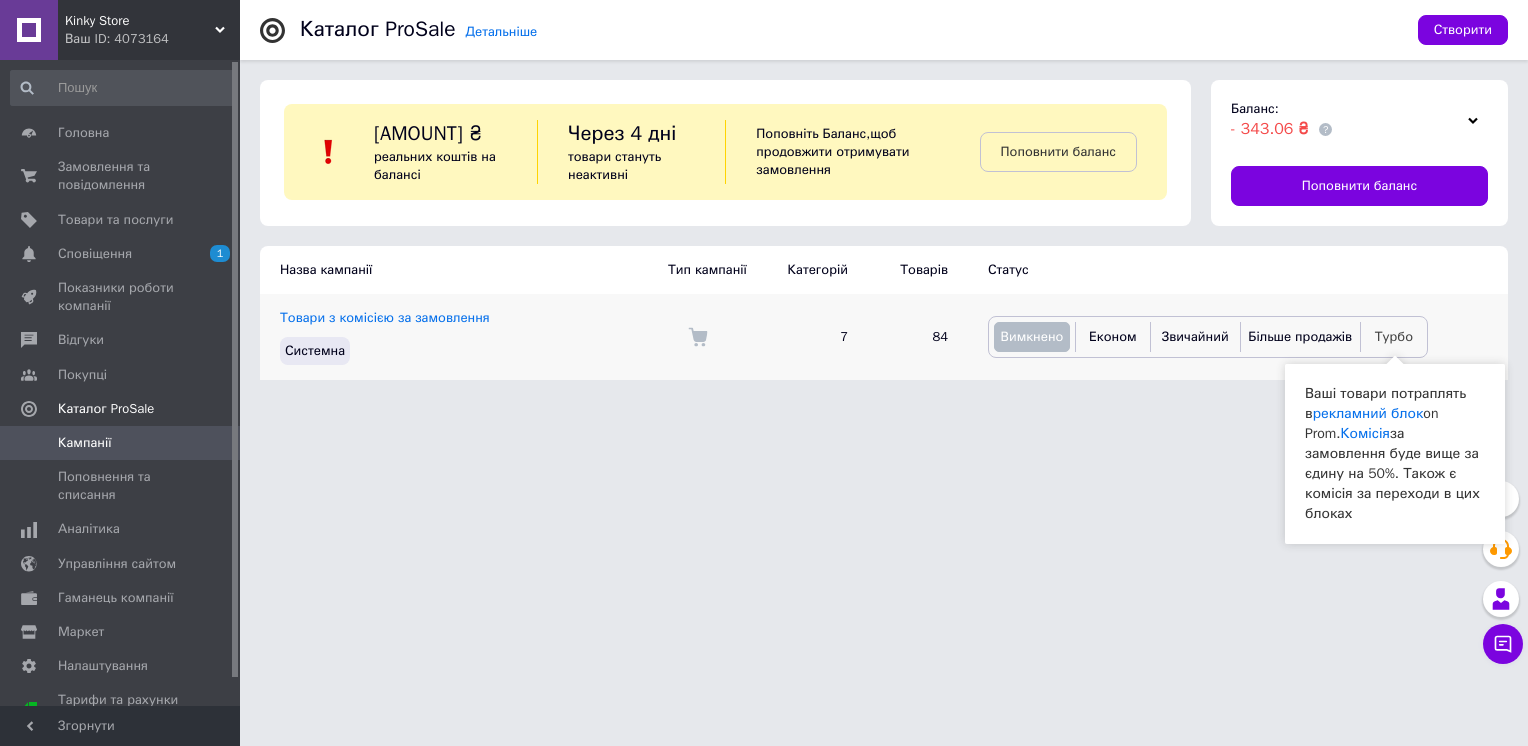 click on "Турбо" at bounding box center (1394, 336) 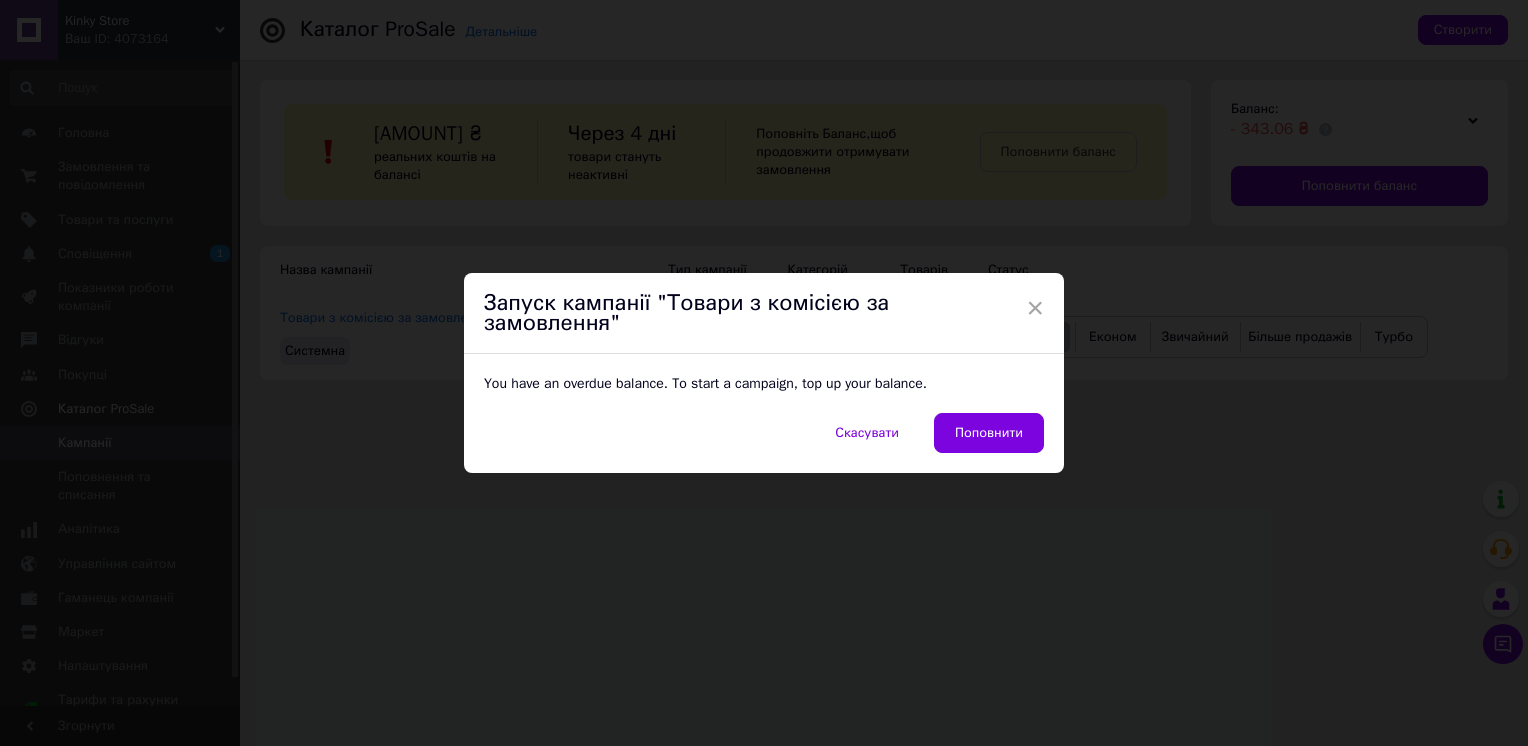 click on "Поповнити" at bounding box center (989, 433) 